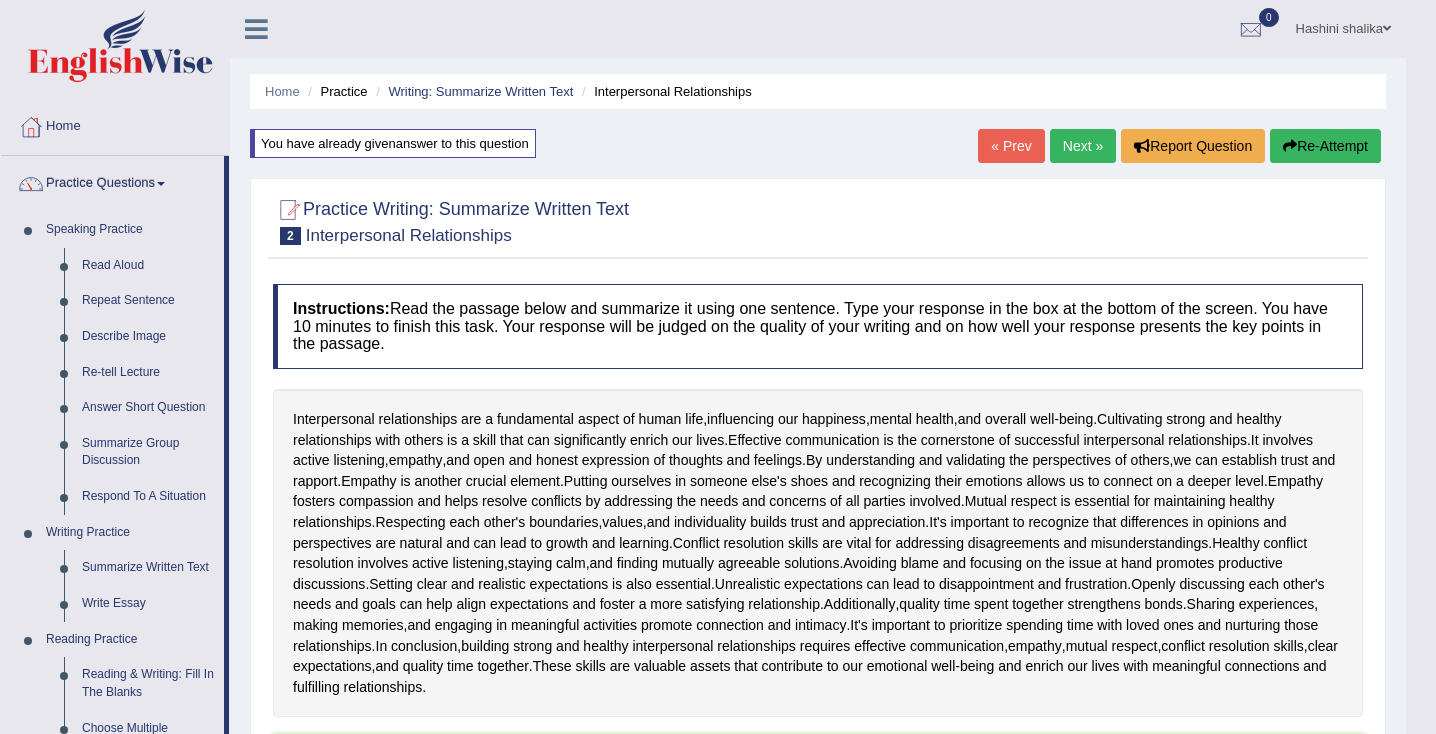 scroll, scrollTop: 779, scrollLeft: 0, axis: vertical 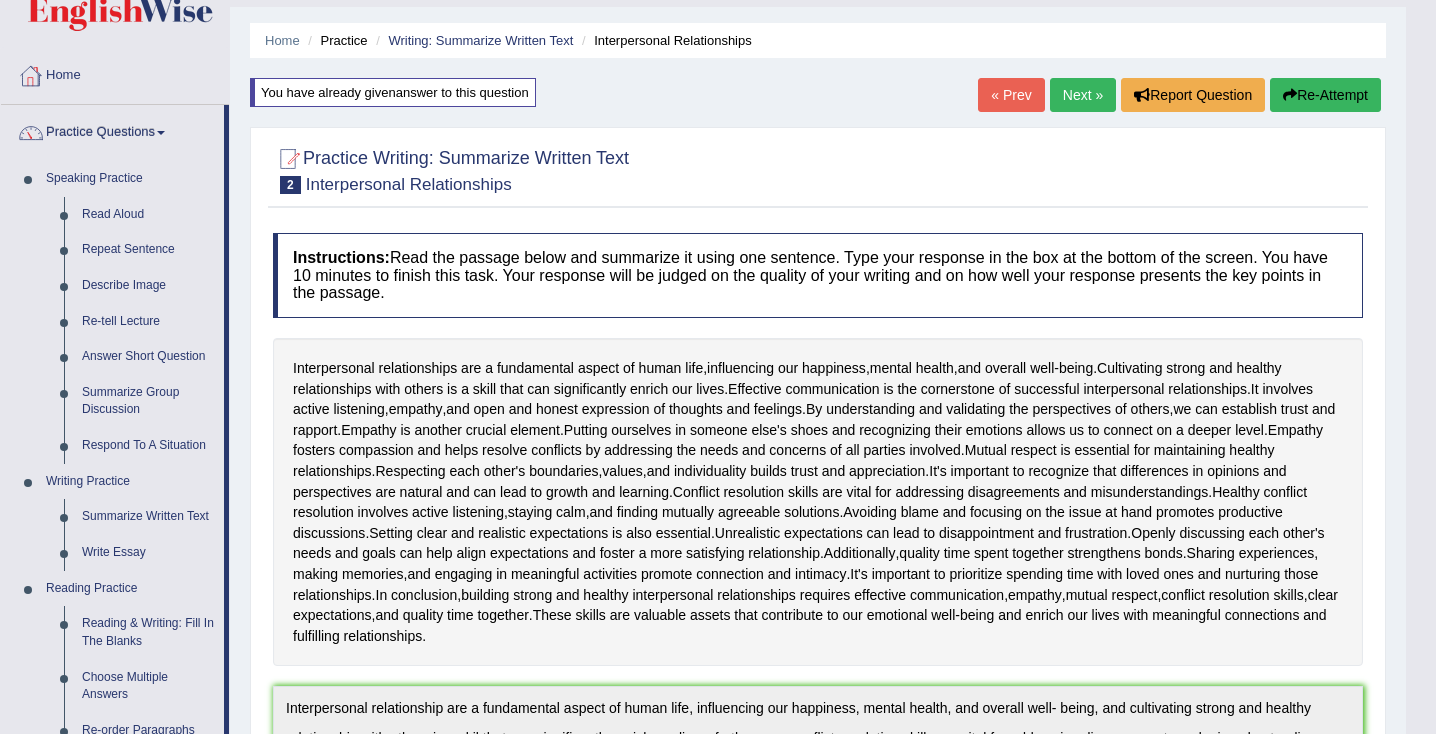 click on "Home" at bounding box center [115, 73] 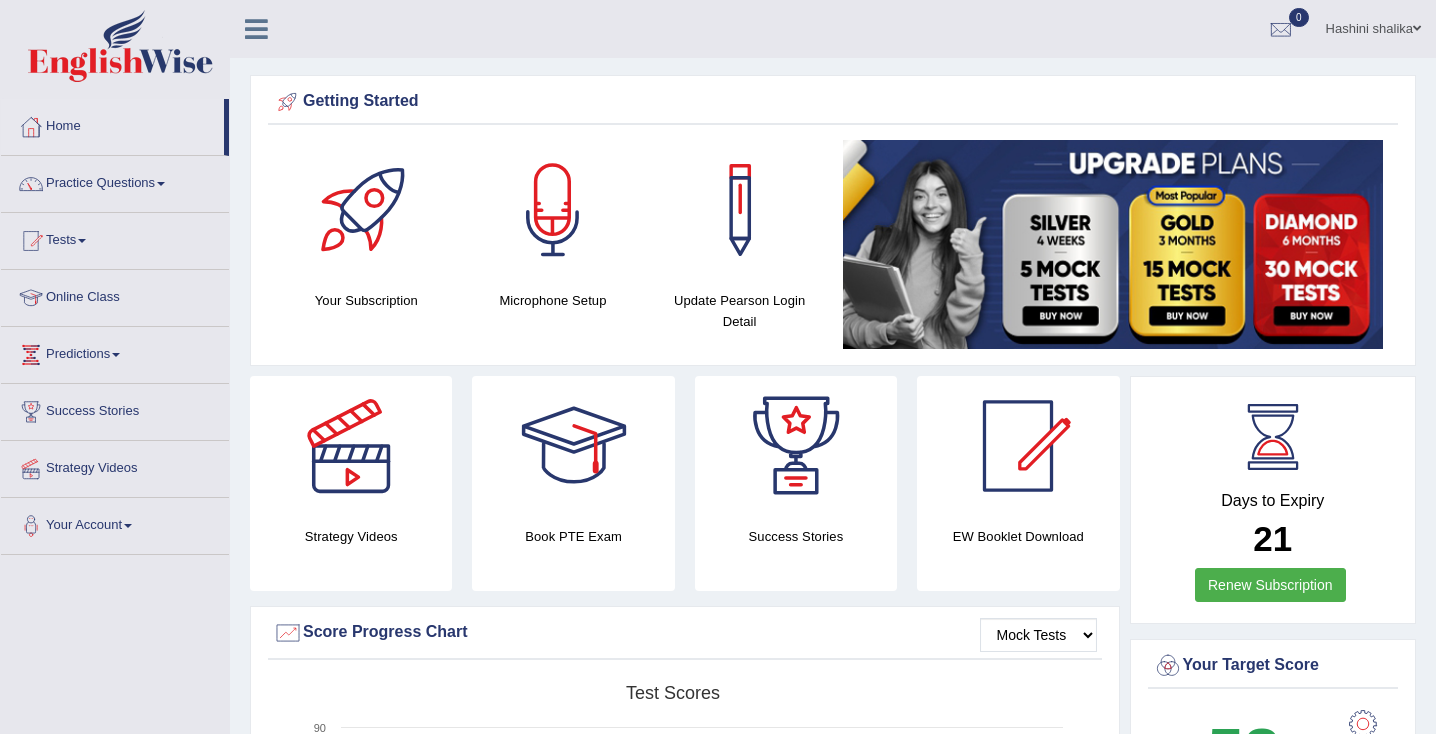 scroll, scrollTop: 0, scrollLeft: 0, axis: both 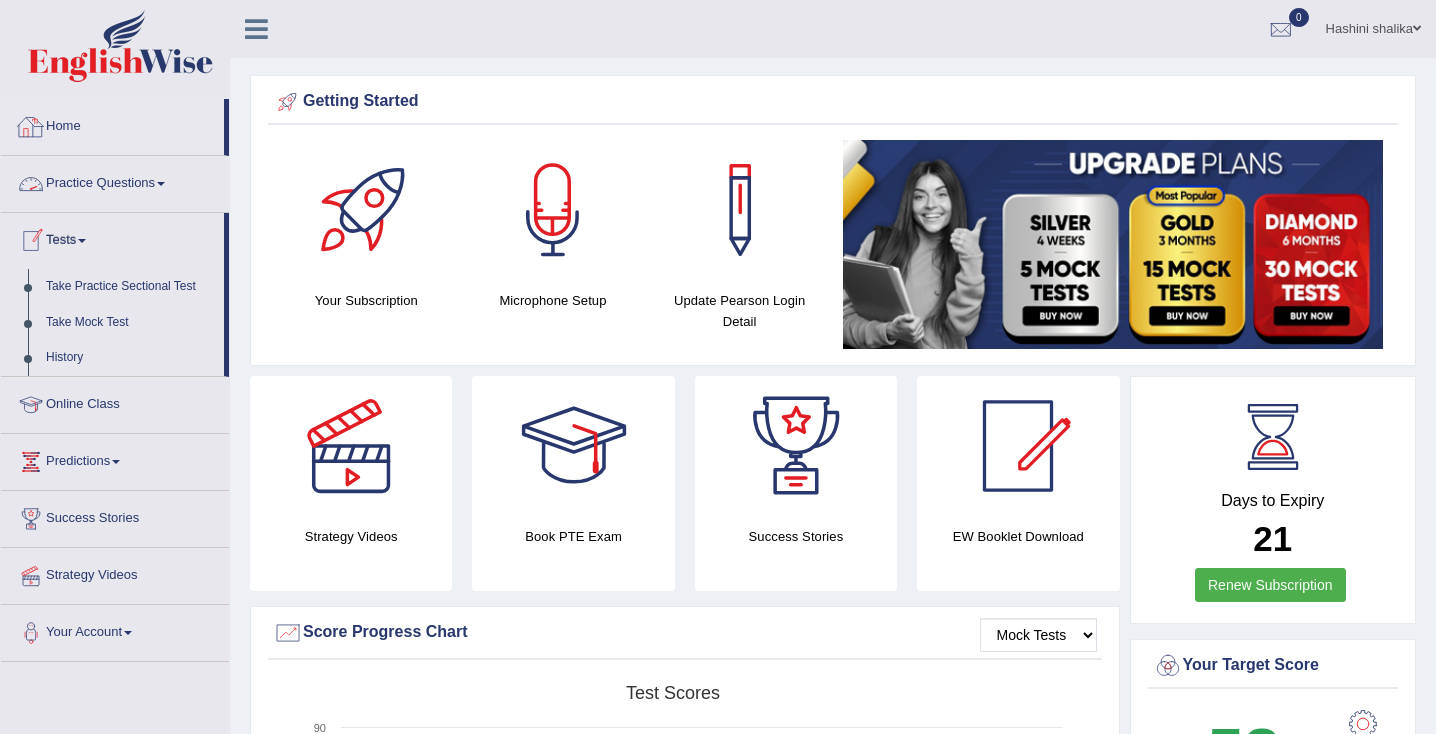 click on "Home" at bounding box center (112, 124) 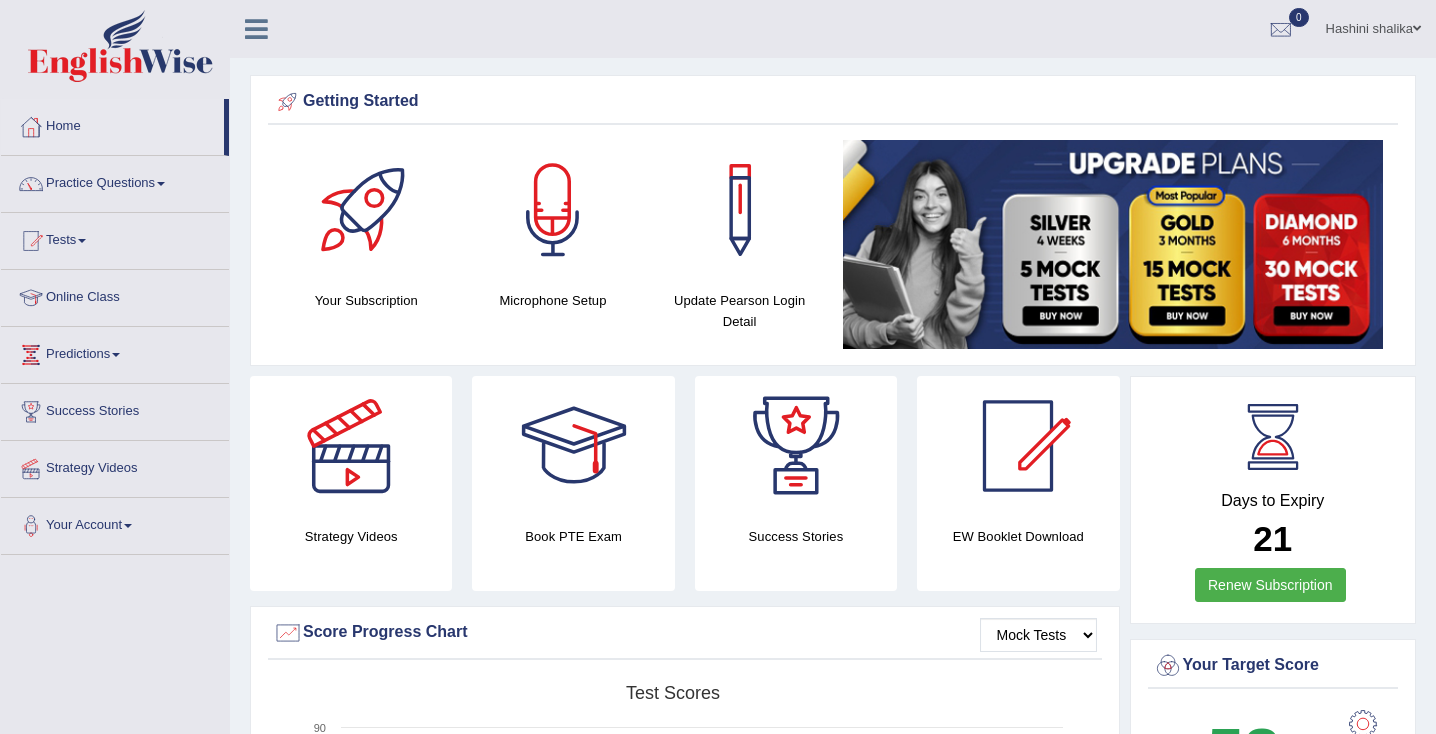scroll, scrollTop: 0, scrollLeft: 0, axis: both 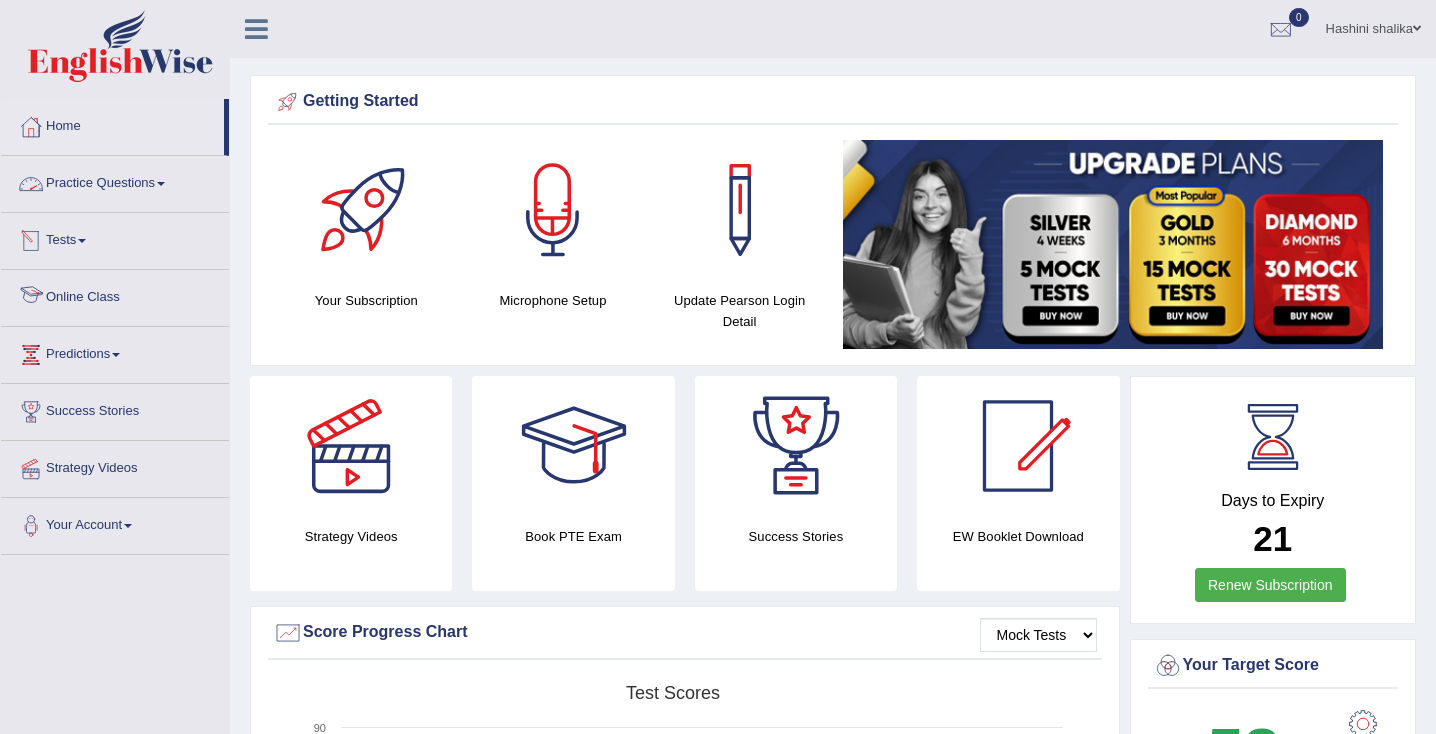 click on "Online Class" at bounding box center [115, 295] 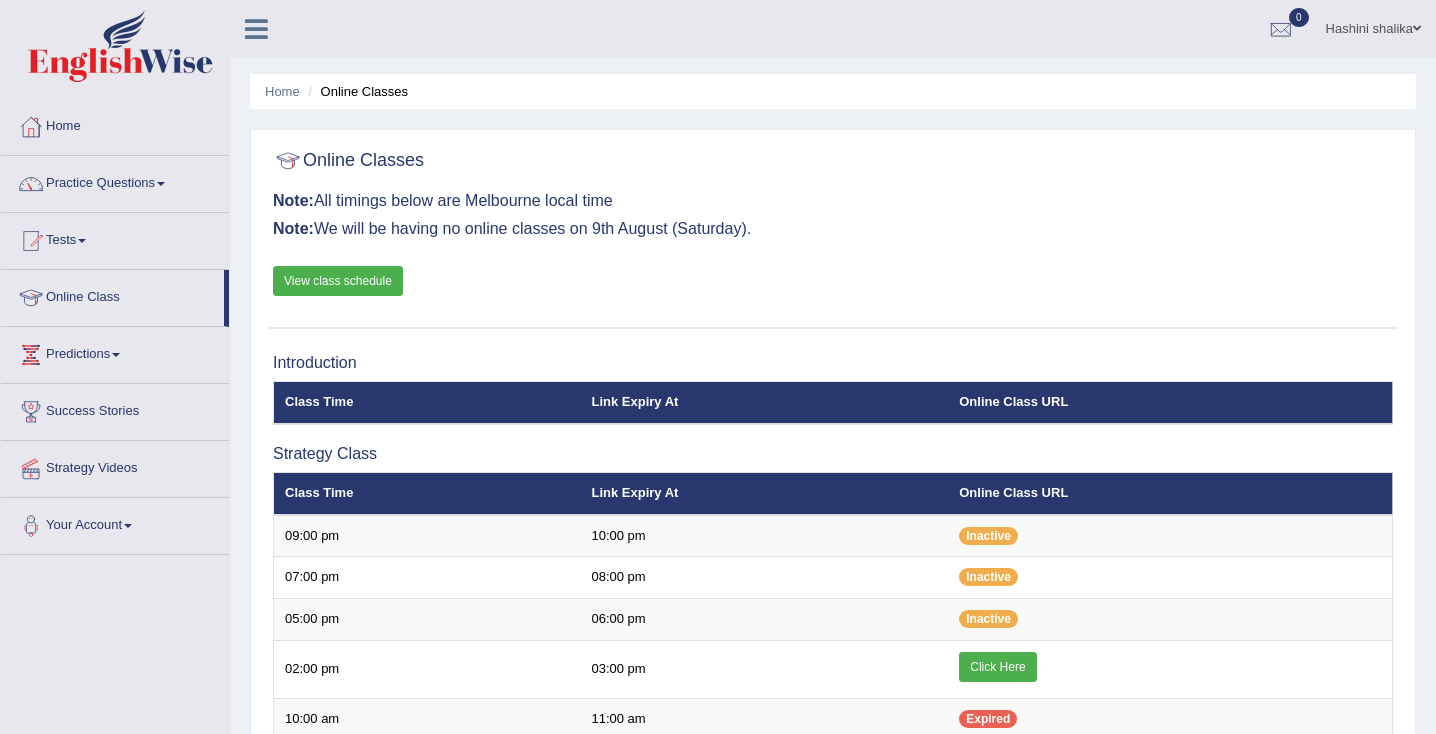 scroll, scrollTop: 0, scrollLeft: 0, axis: both 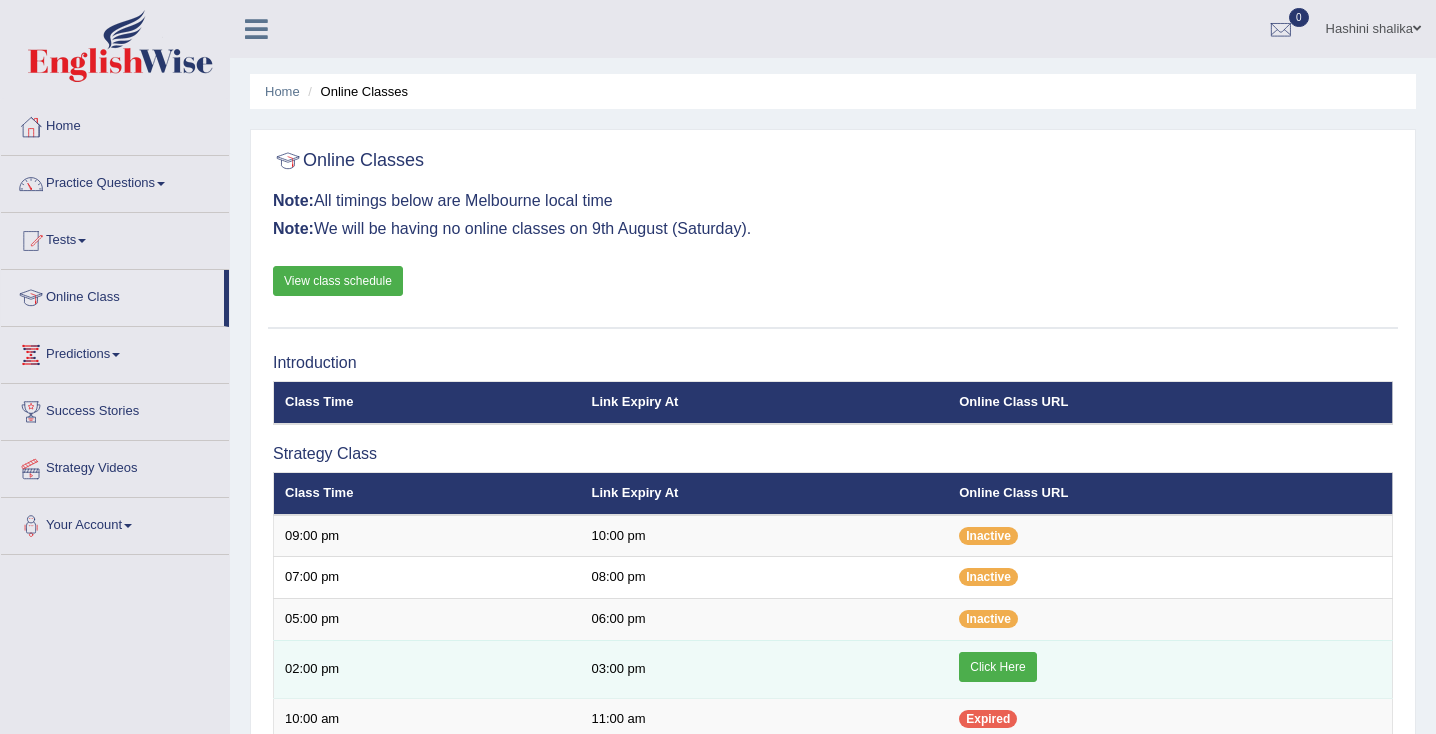 click on "Click Here" at bounding box center [997, 667] 